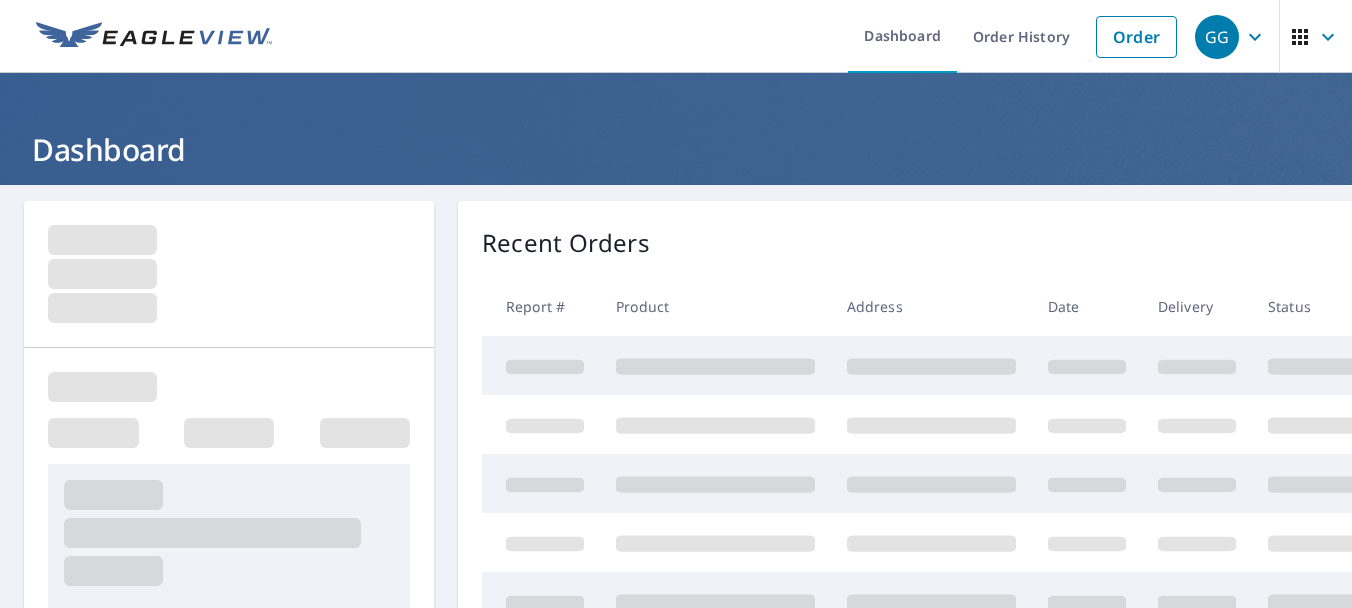 scroll, scrollTop: 0, scrollLeft: 0, axis: both 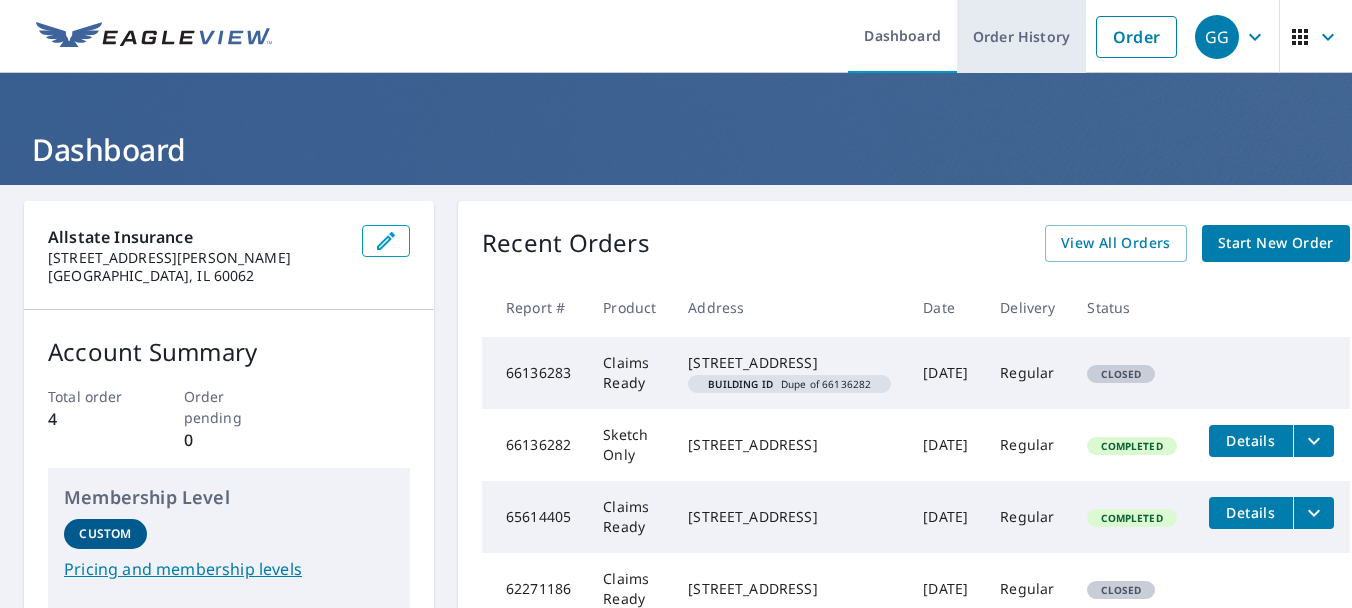 click on "Order History" at bounding box center [1021, 36] 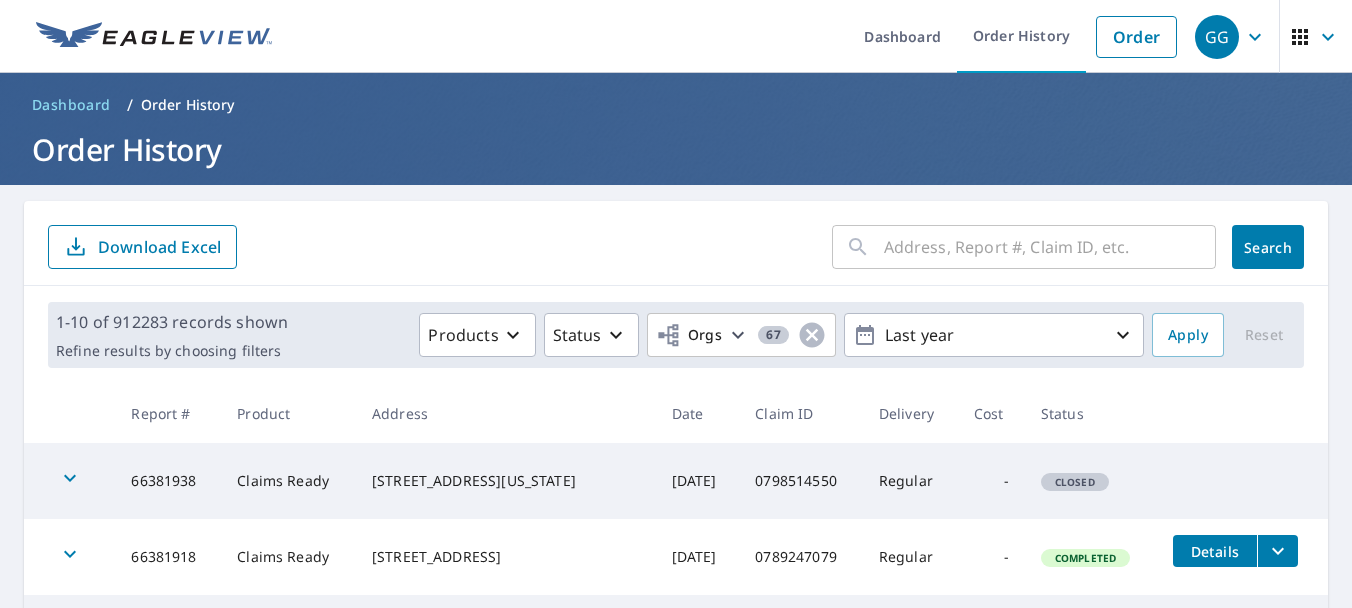 click on "​" at bounding box center (1024, 247) 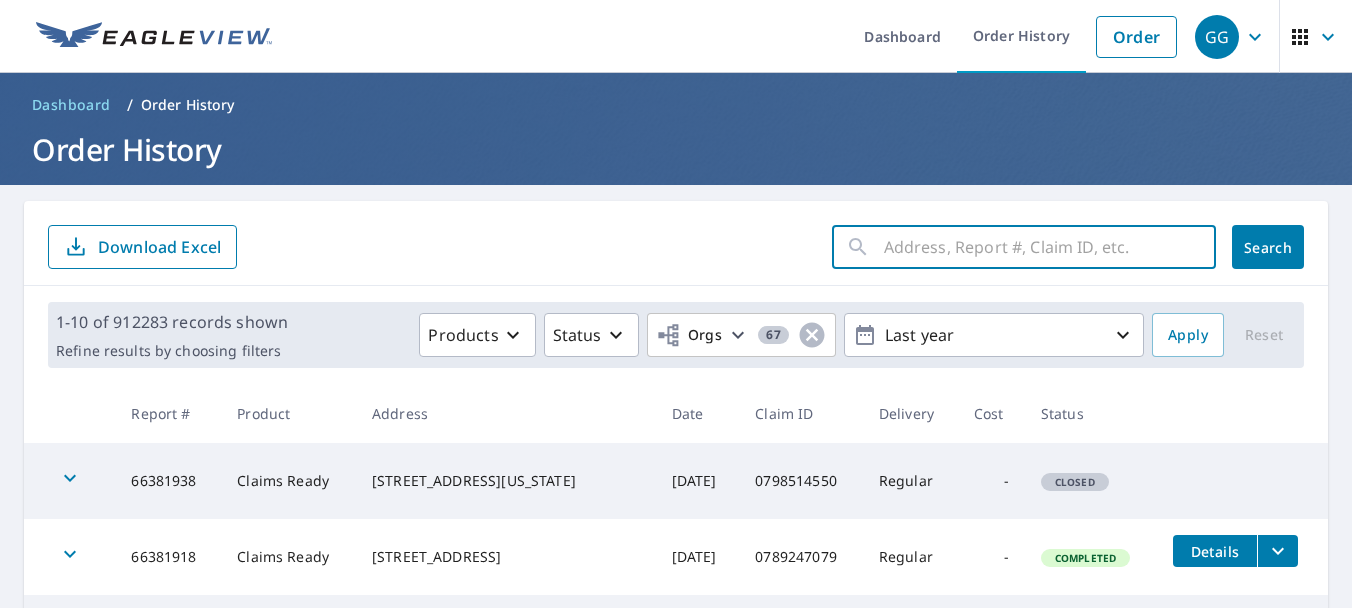 paste on "0798514550" 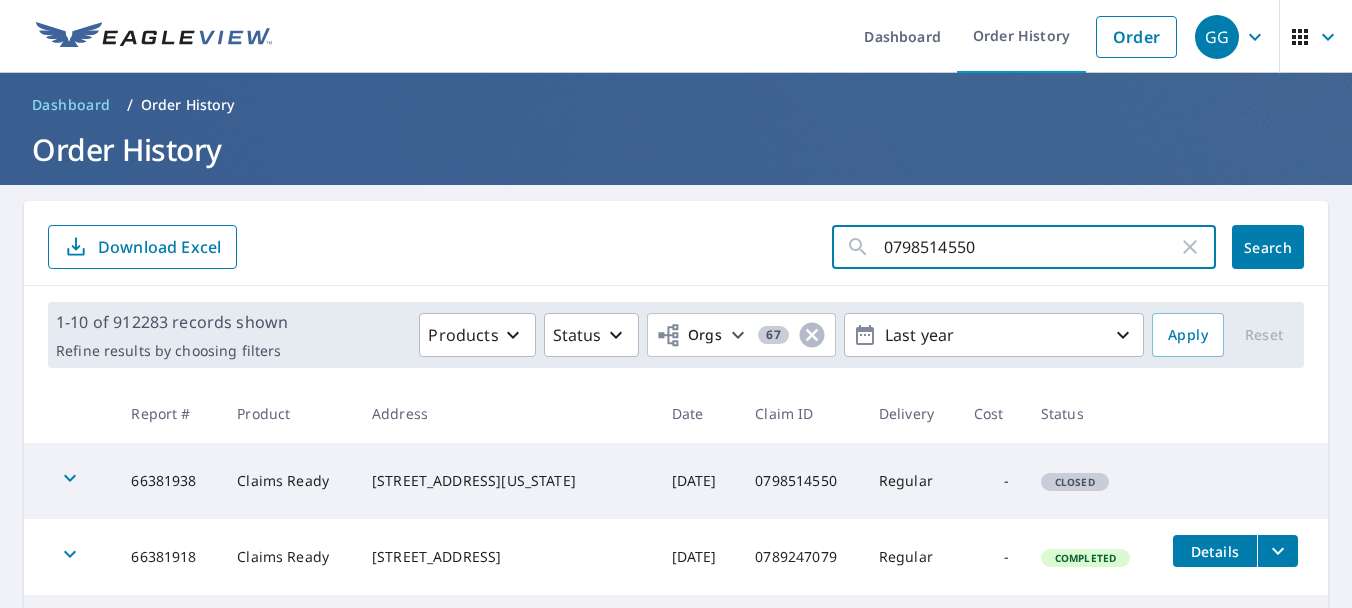 click on "Search" 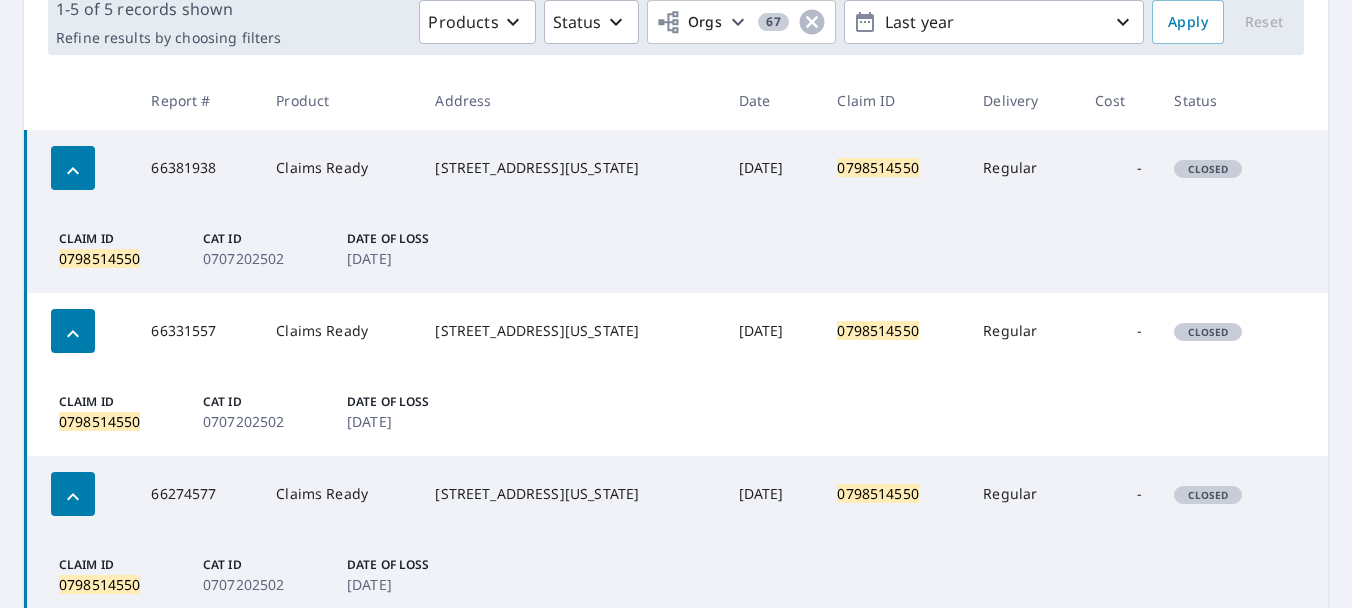 scroll, scrollTop: 312, scrollLeft: 0, axis: vertical 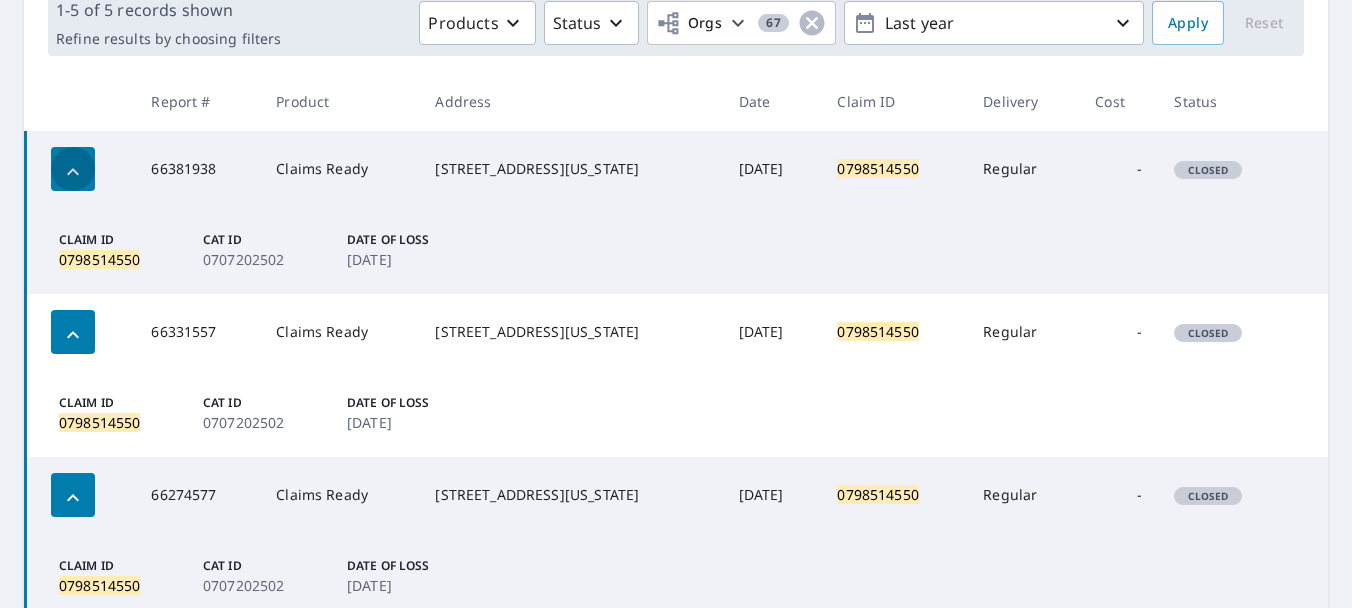 click 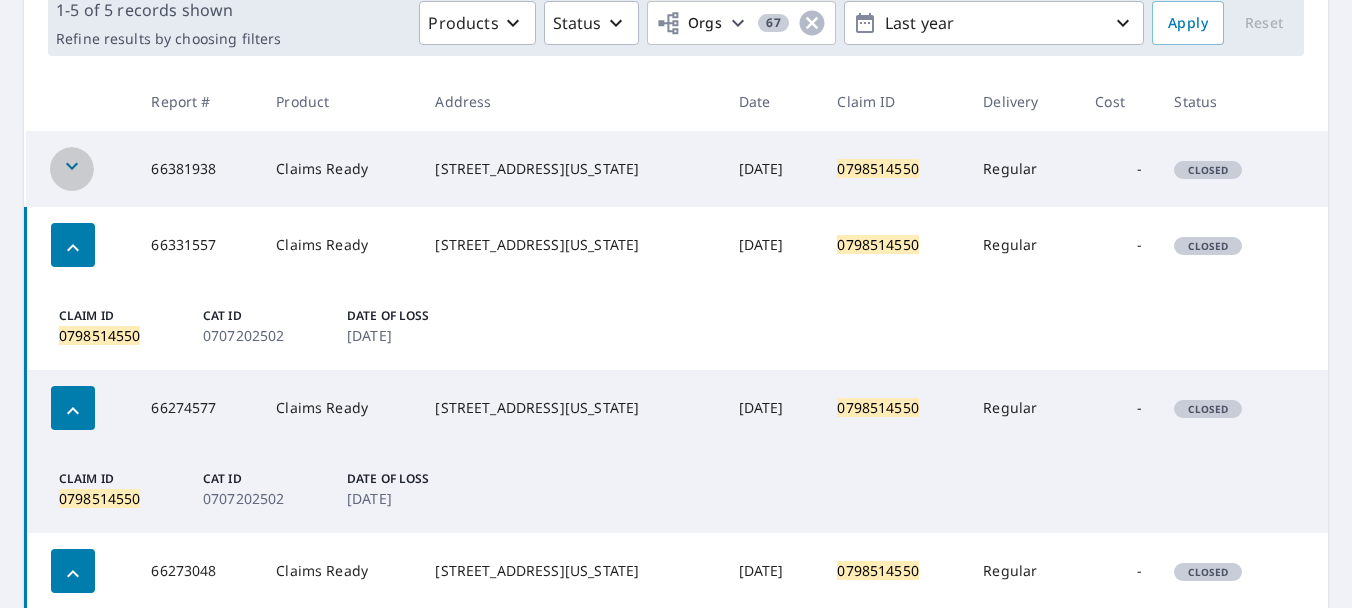 click 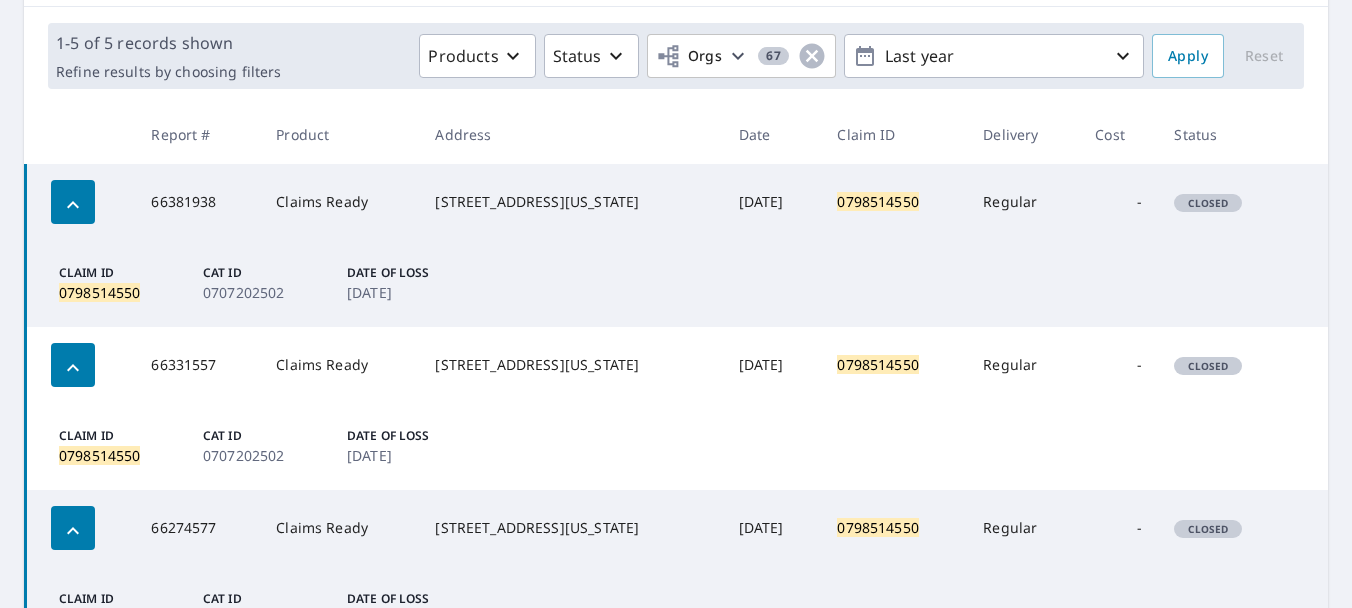 scroll, scrollTop: 111, scrollLeft: 0, axis: vertical 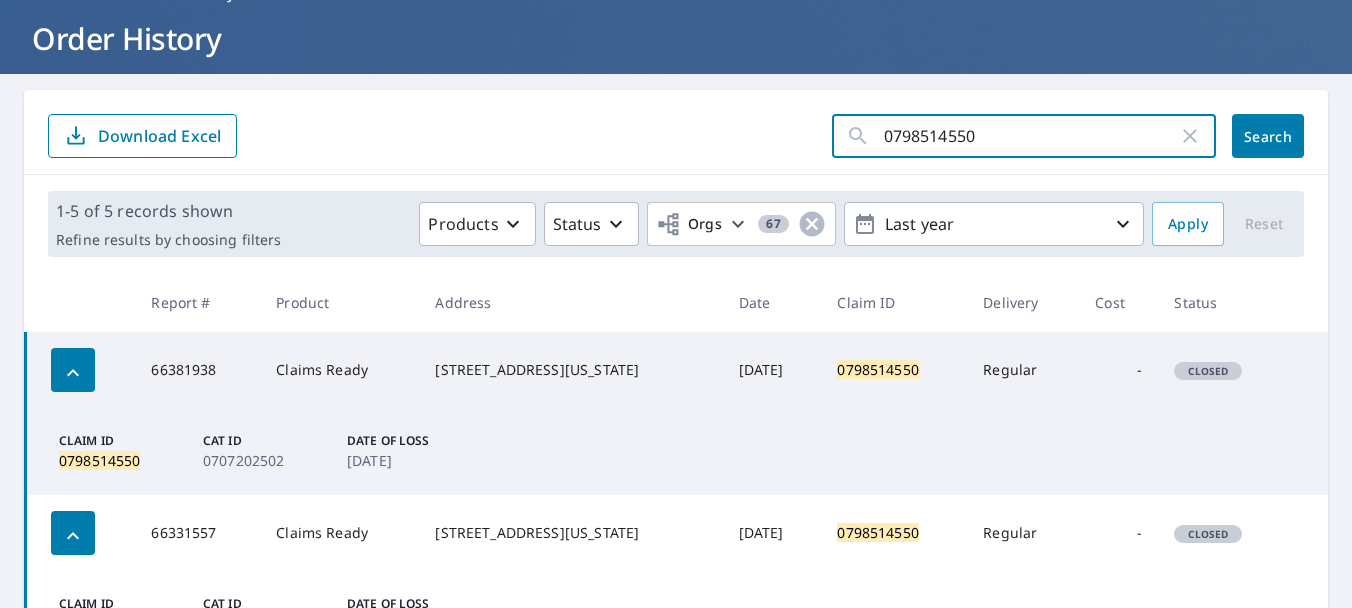 click on "0798514550" at bounding box center [1031, 136] 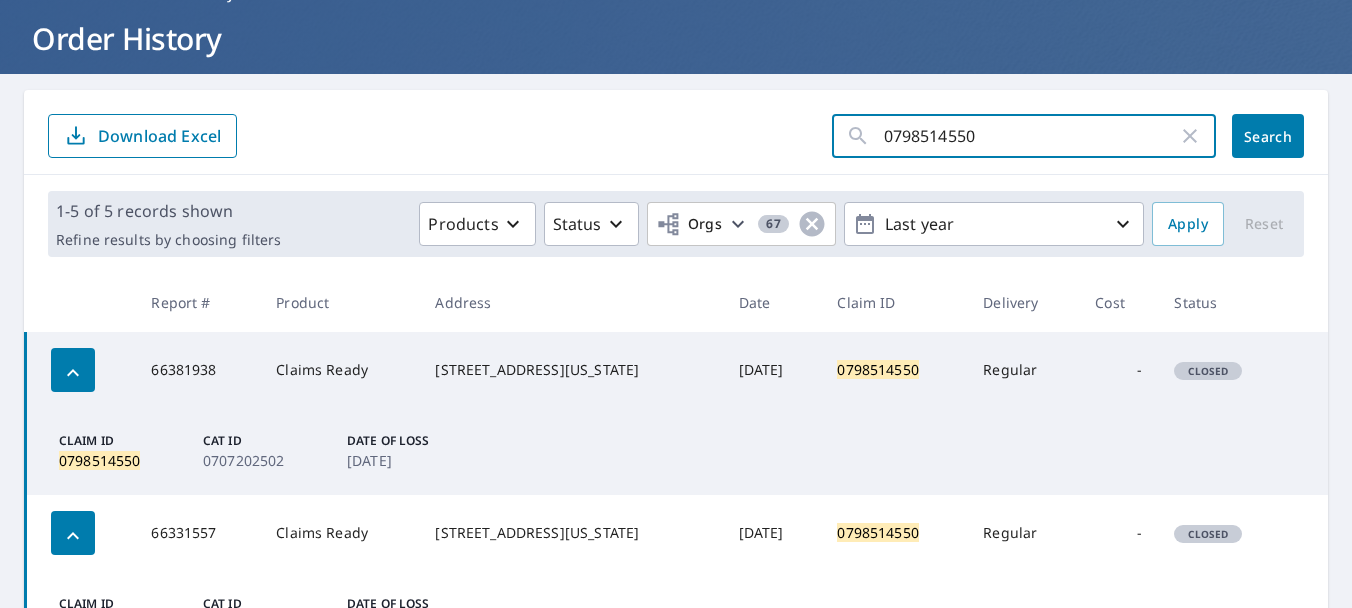 paste on "704 CRESTA RD, COLORADO SPRINGS, CO, 80906-1202" 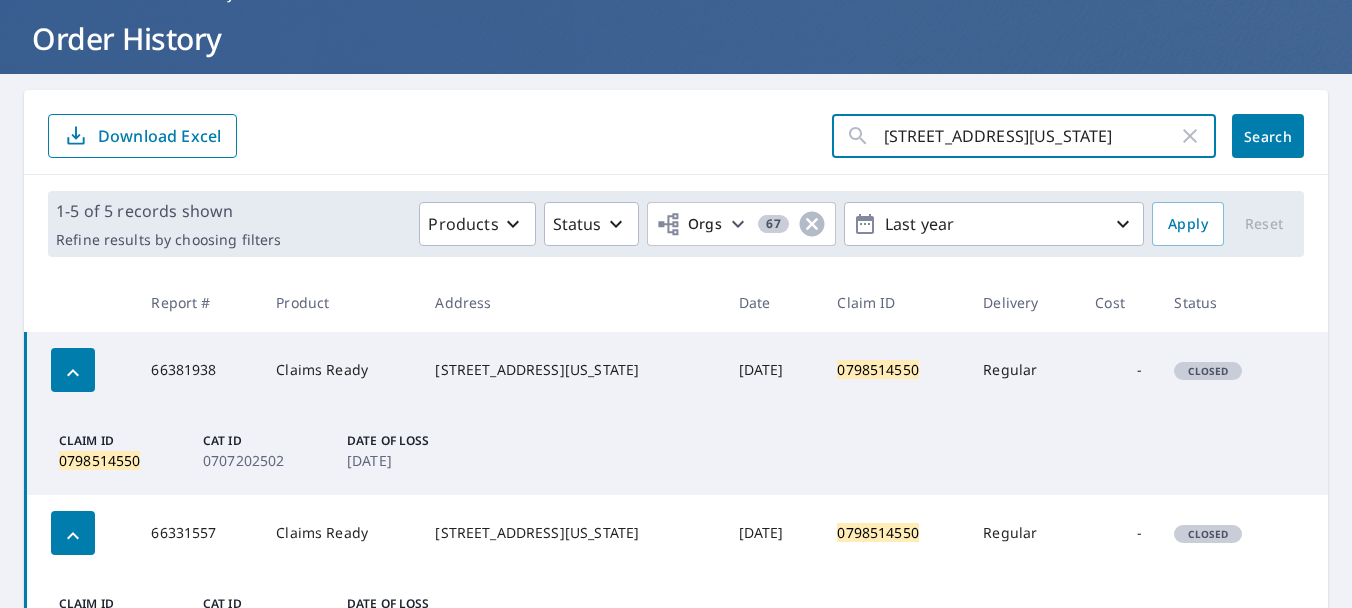 scroll, scrollTop: 0, scrollLeft: 117, axis: horizontal 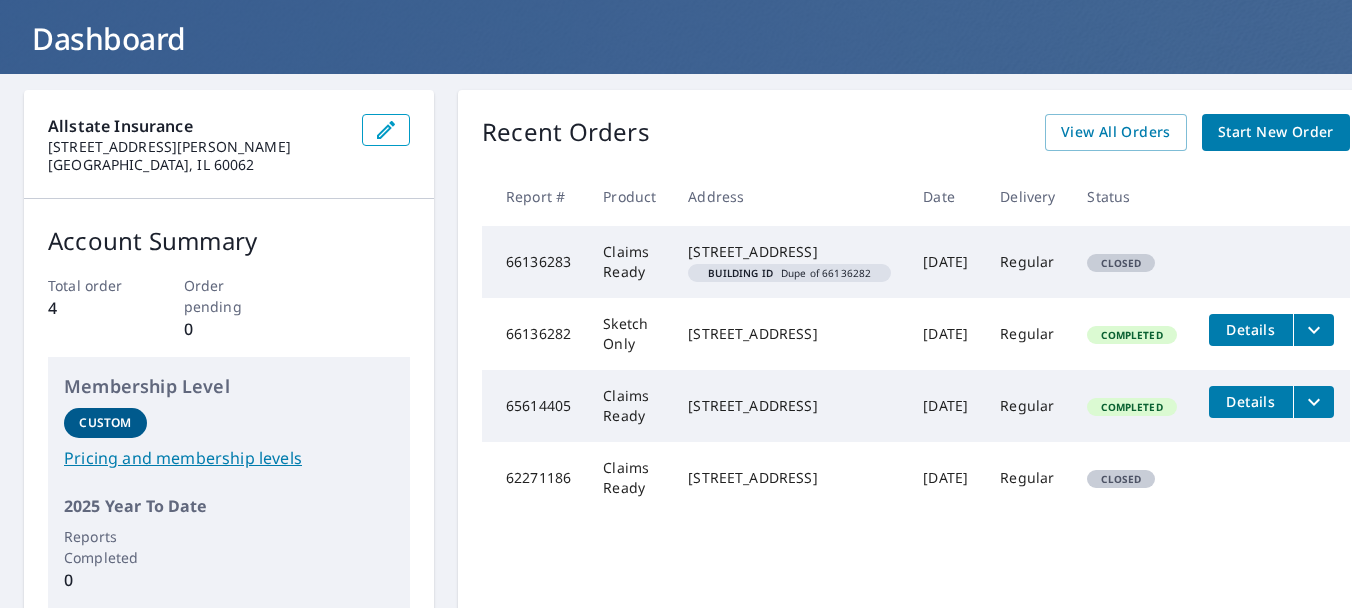 click on "Start New Order" at bounding box center [1276, 132] 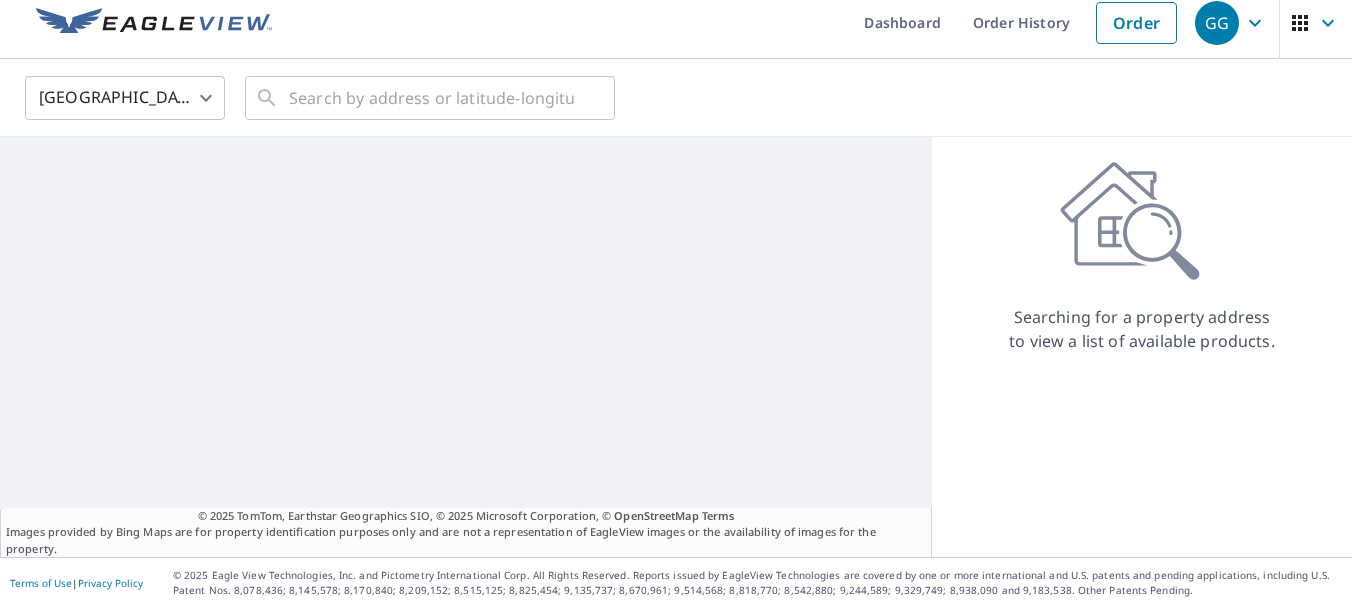 scroll, scrollTop: 0, scrollLeft: 0, axis: both 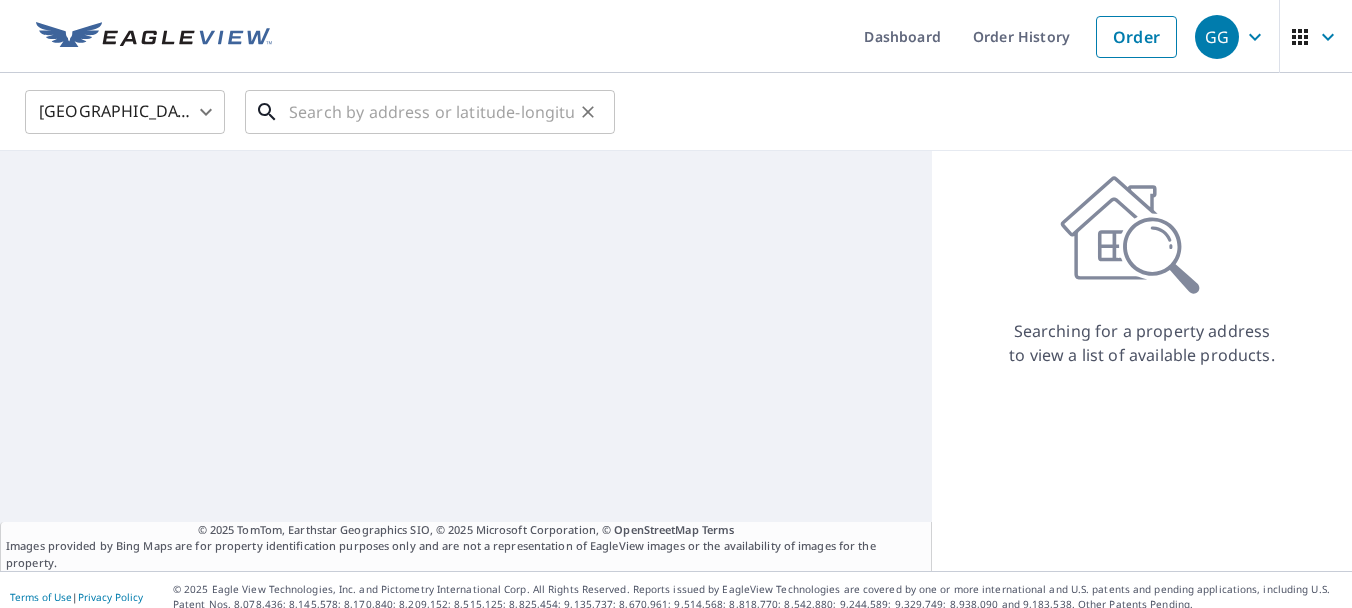 click at bounding box center (431, 112) 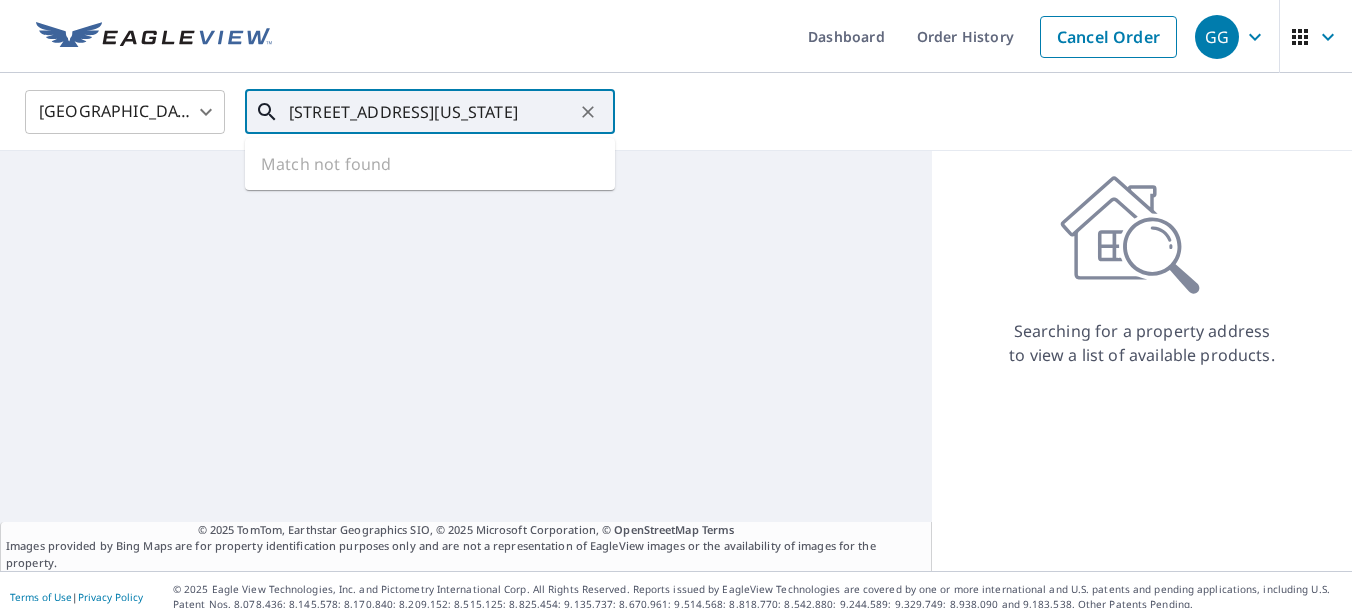 scroll, scrollTop: 0, scrollLeft: 126, axis: horizontal 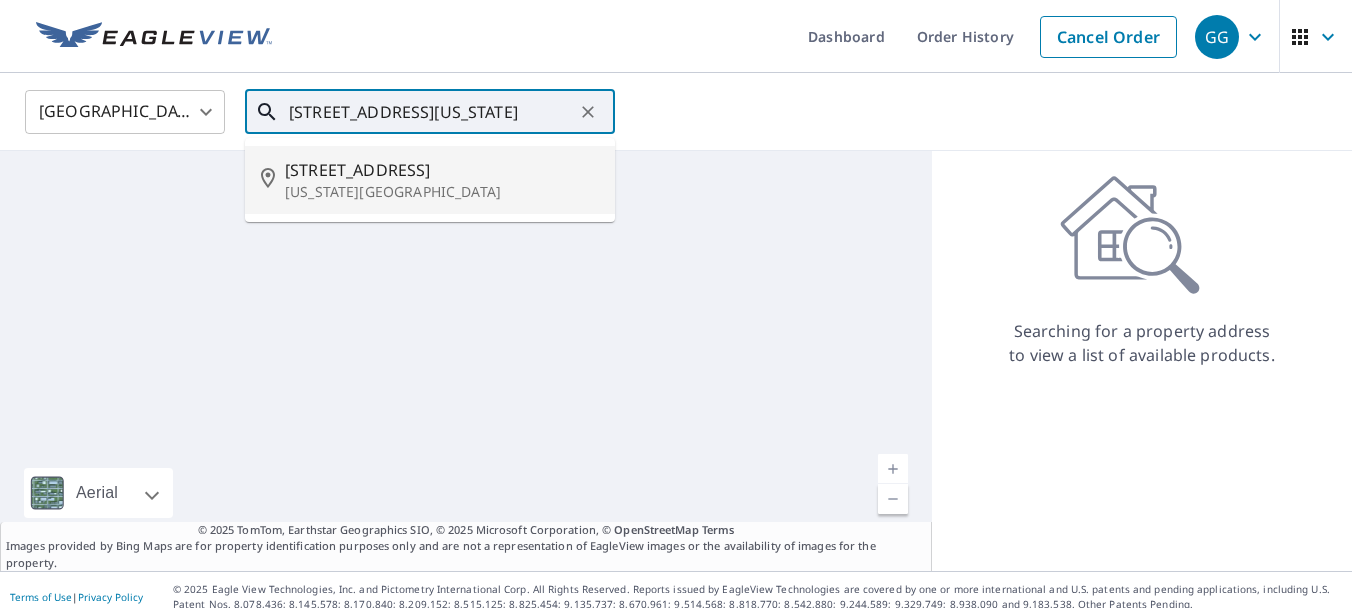 type on "704 CRESTA RD, COLORADO SPRINGS, CO, 80906-1202" 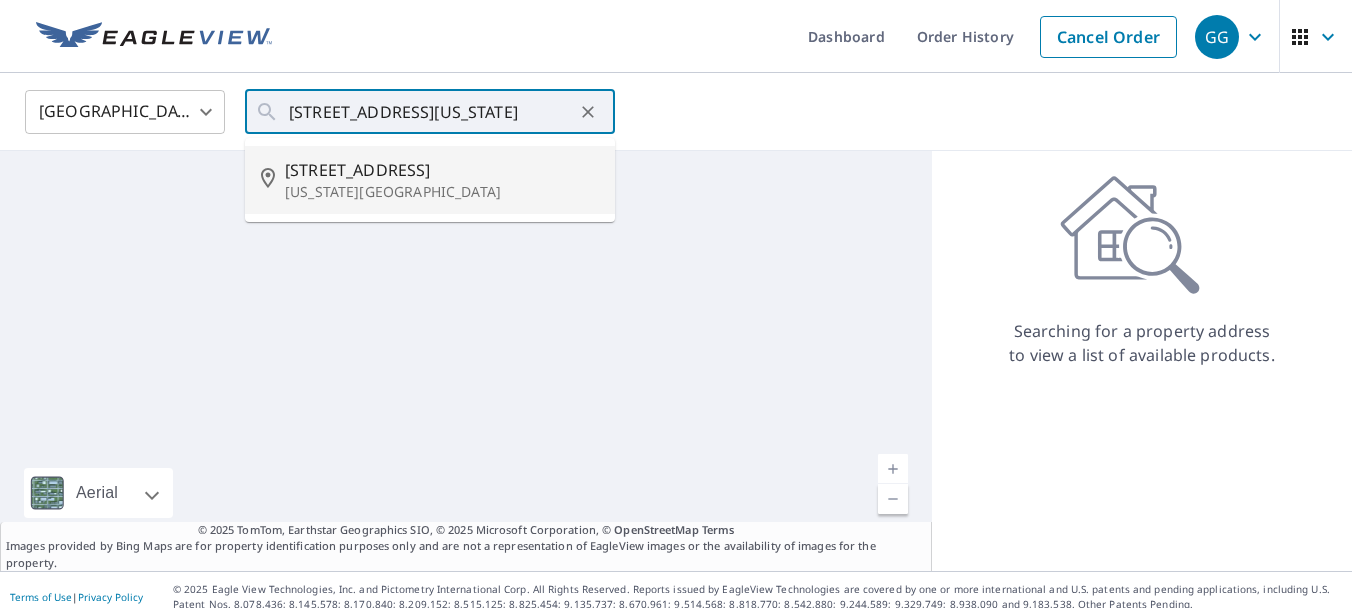 scroll, scrollTop: 0, scrollLeft: 0, axis: both 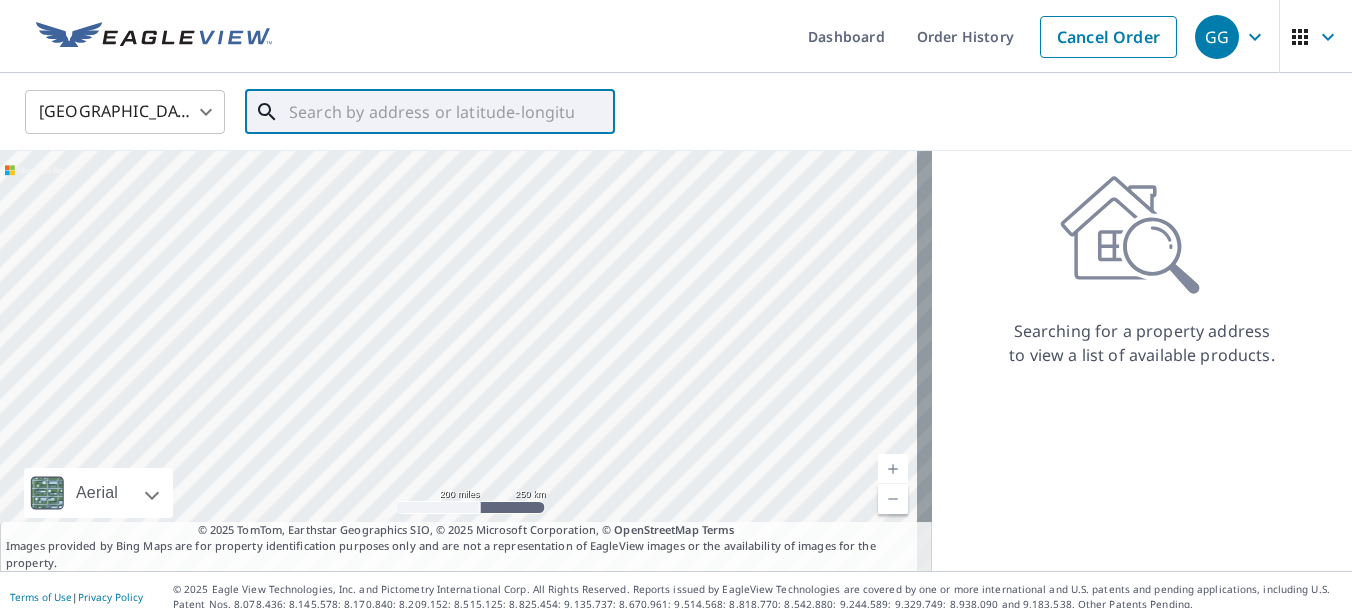 paste on "704 CRESTA RD, COLORADO SPRINGS, CO, 80906-1202" 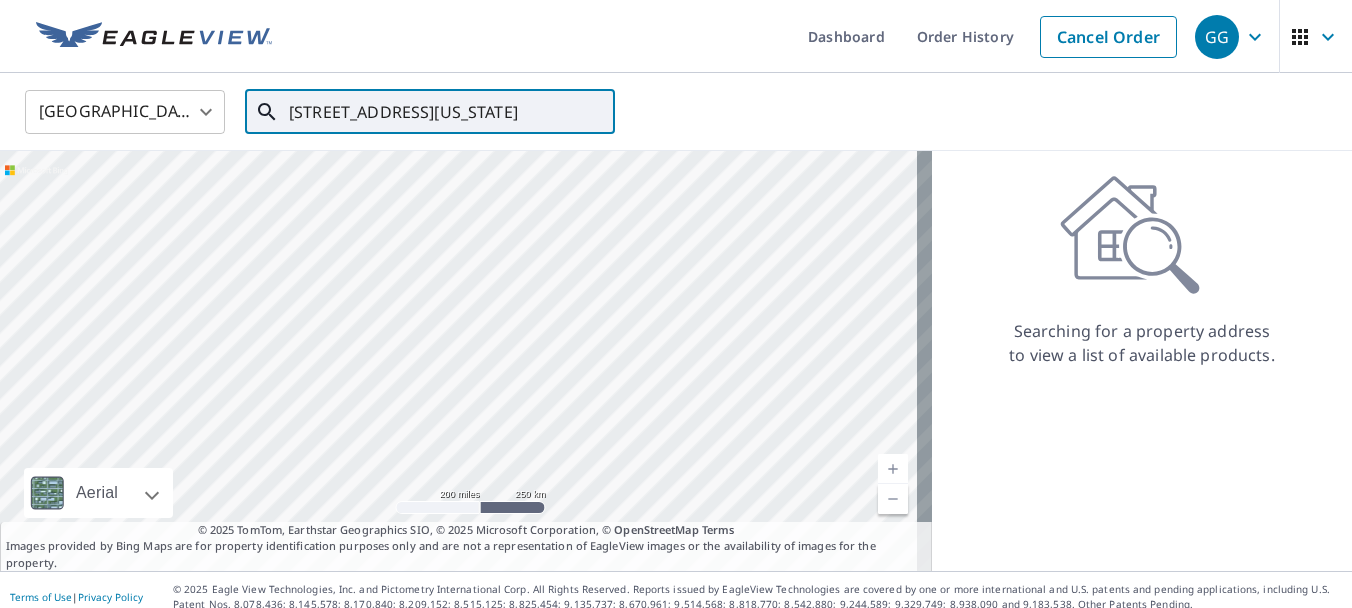 scroll, scrollTop: 0, scrollLeft: 126, axis: horizontal 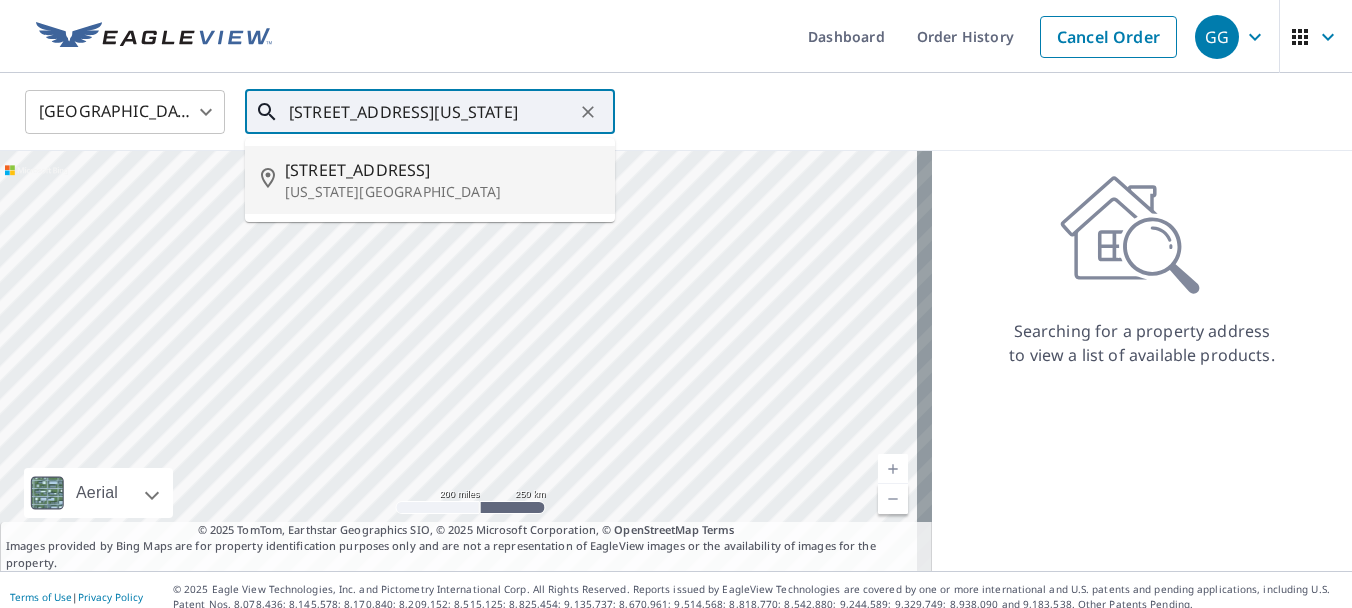 click on "[STREET_ADDRESS]" at bounding box center (442, 170) 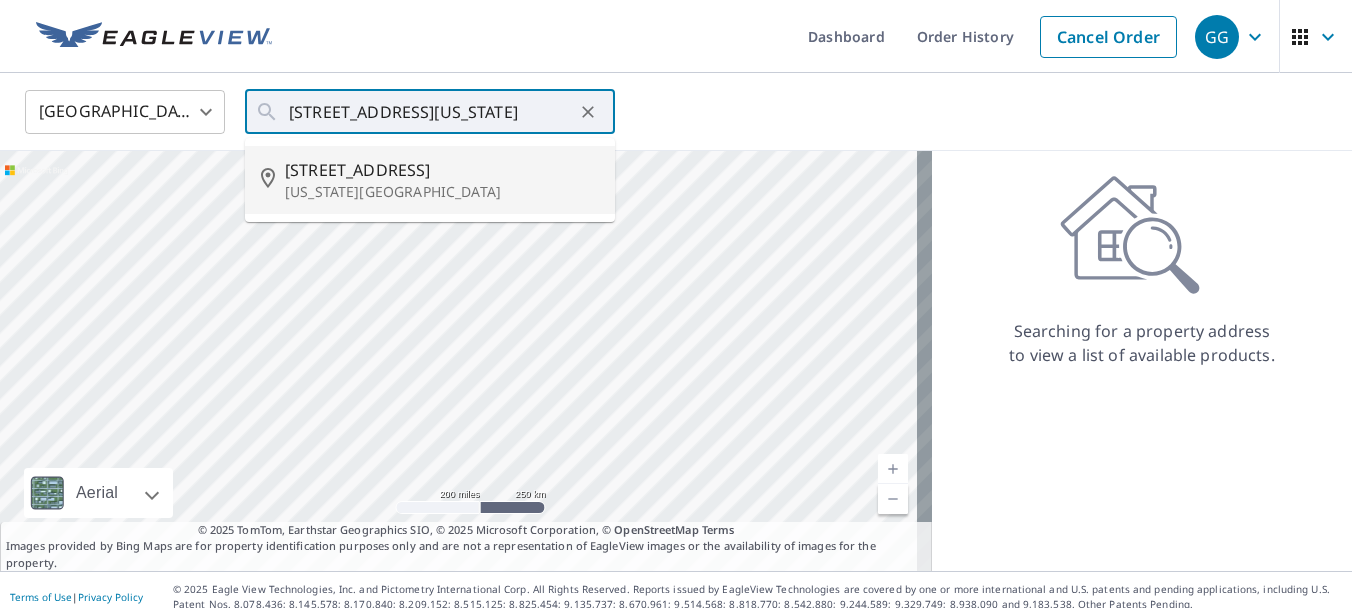 type on "704 Cresta Rd Colorado Springs, CO 80906" 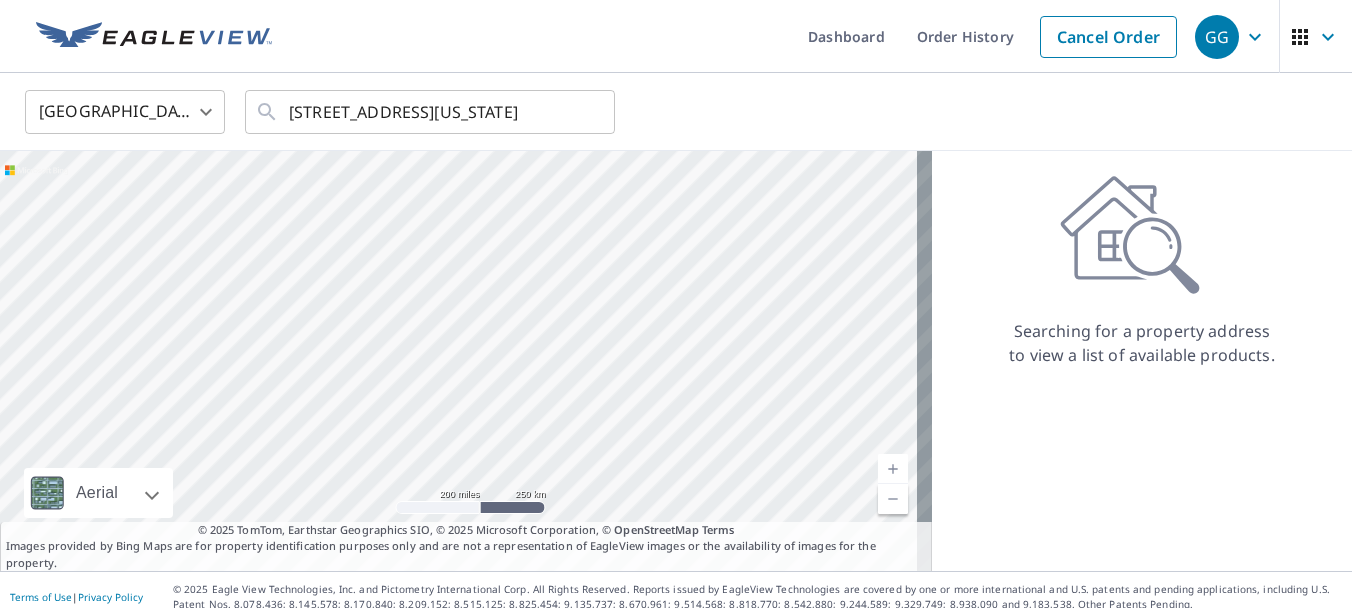 scroll, scrollTop: 0, scrollLeft: 0, axis: both 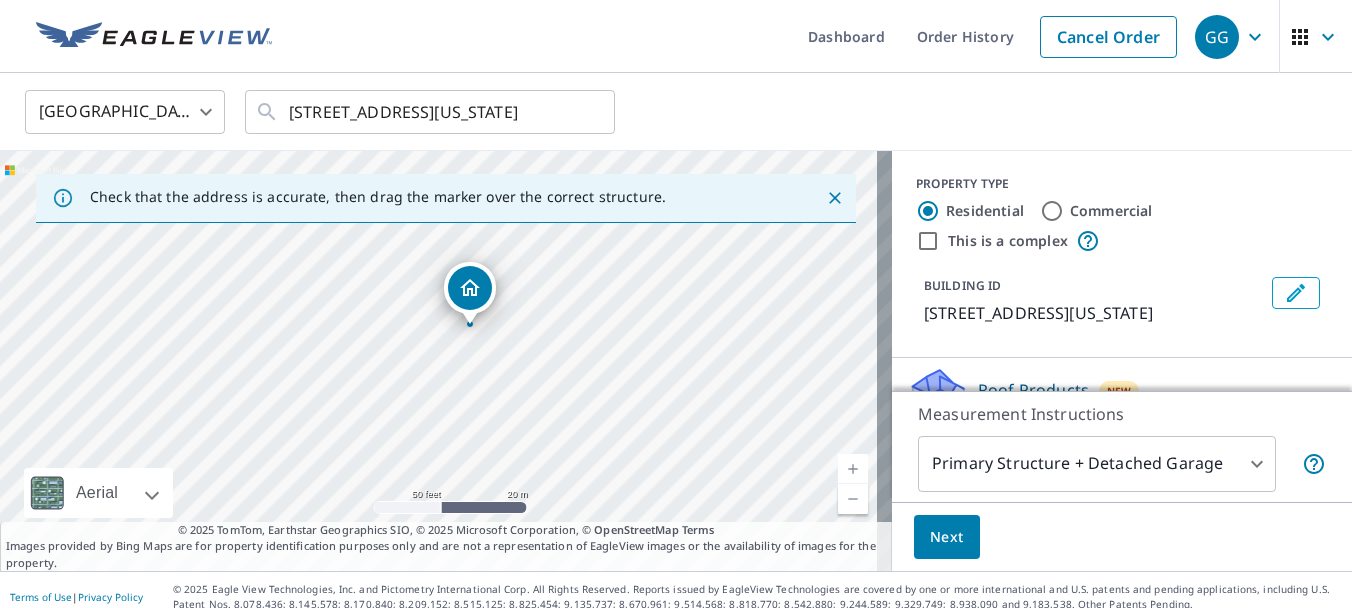 drag, startPoint x: 482, startPoint y: 452, endPoint x: 482, endPoint y: 420, distance: 32 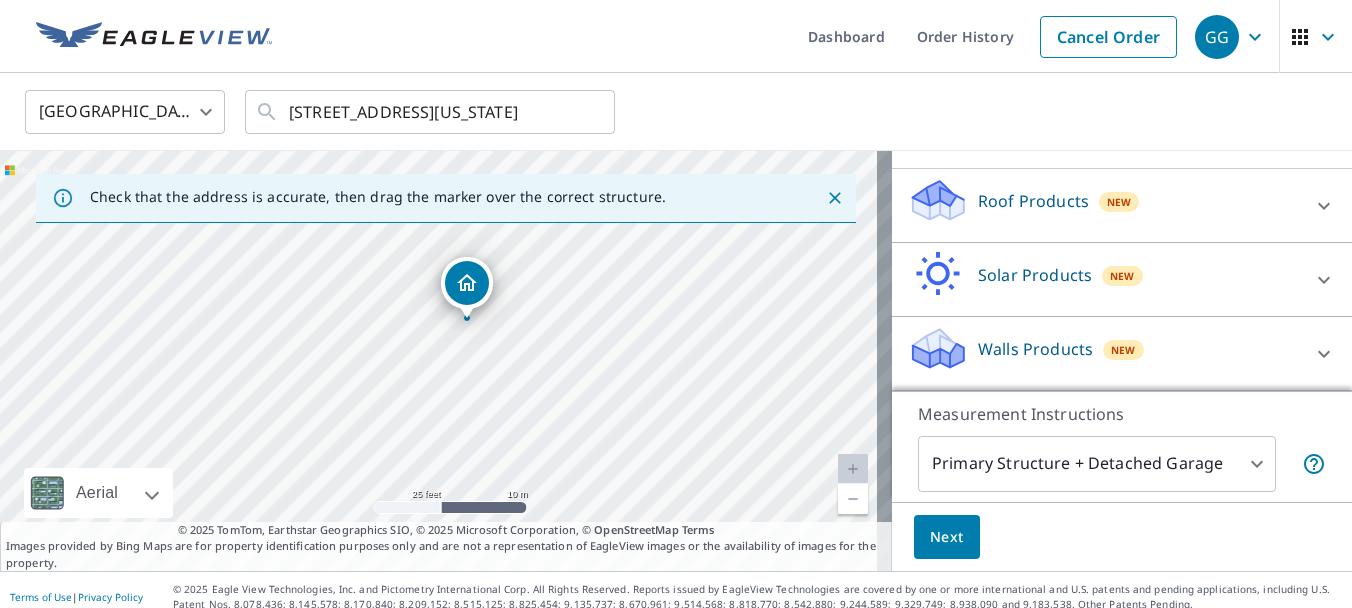 scroll, scrollTop: 213, scrollLeft: 0, axis: vertical 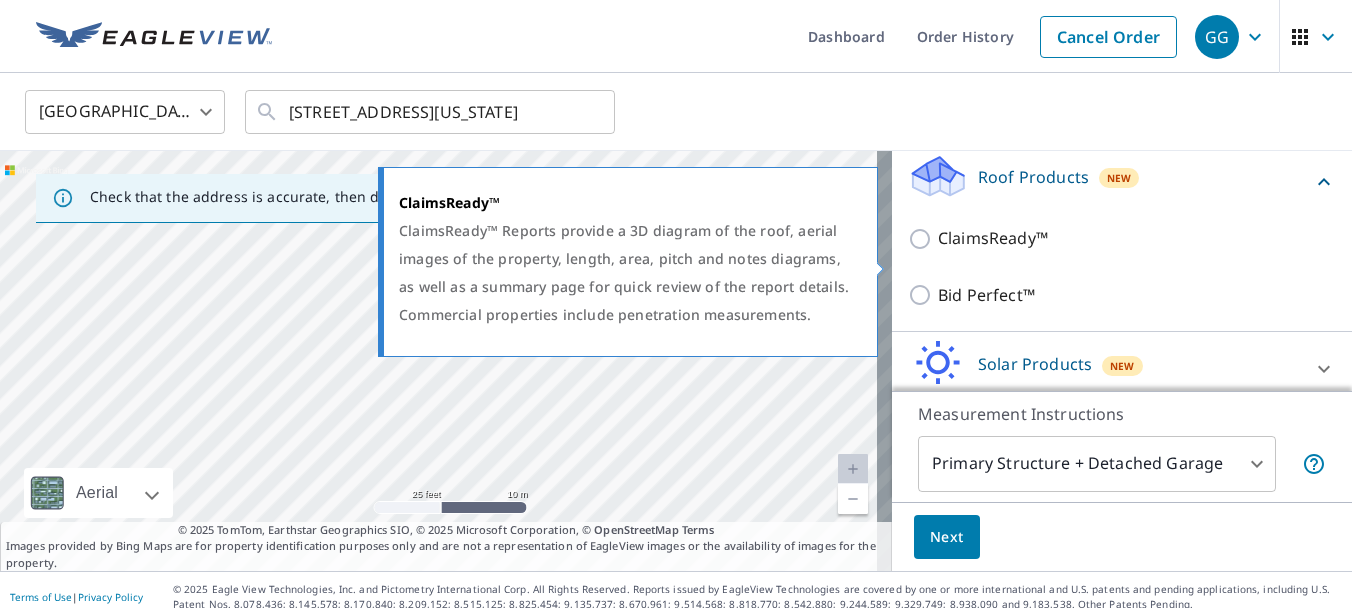 click on "ClaimsReady™" at bounding box center [923, 239] 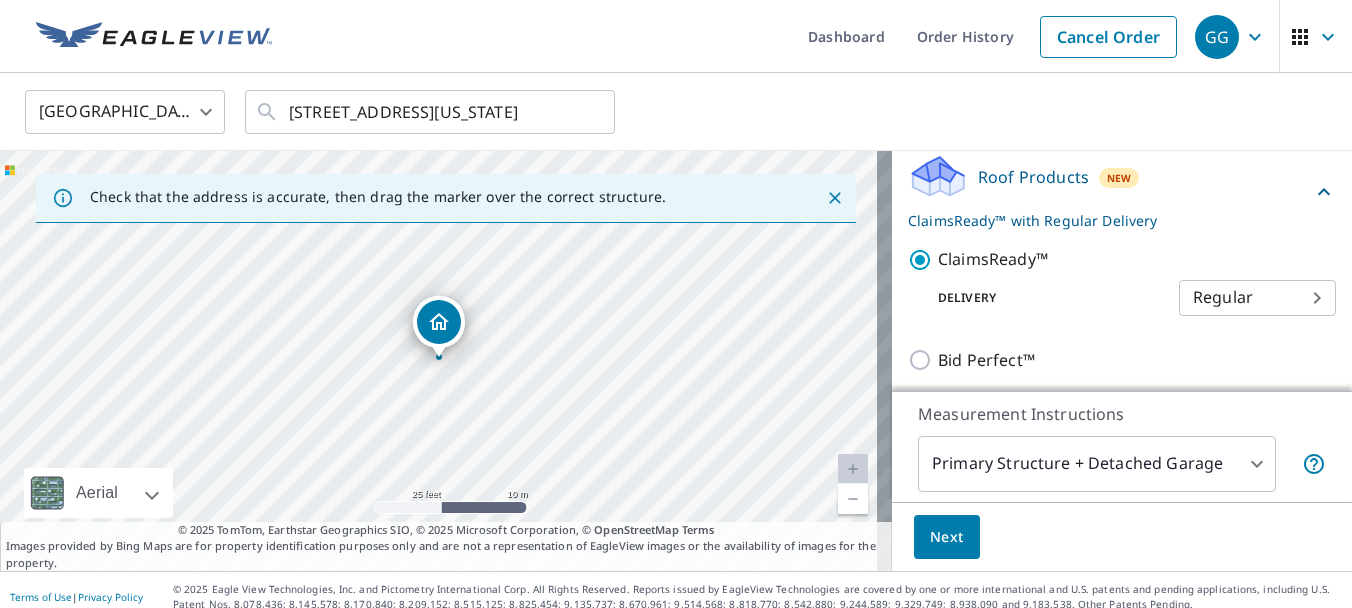 scroll, scrollTop: 391, scrollLeft: 0, axis: vertical 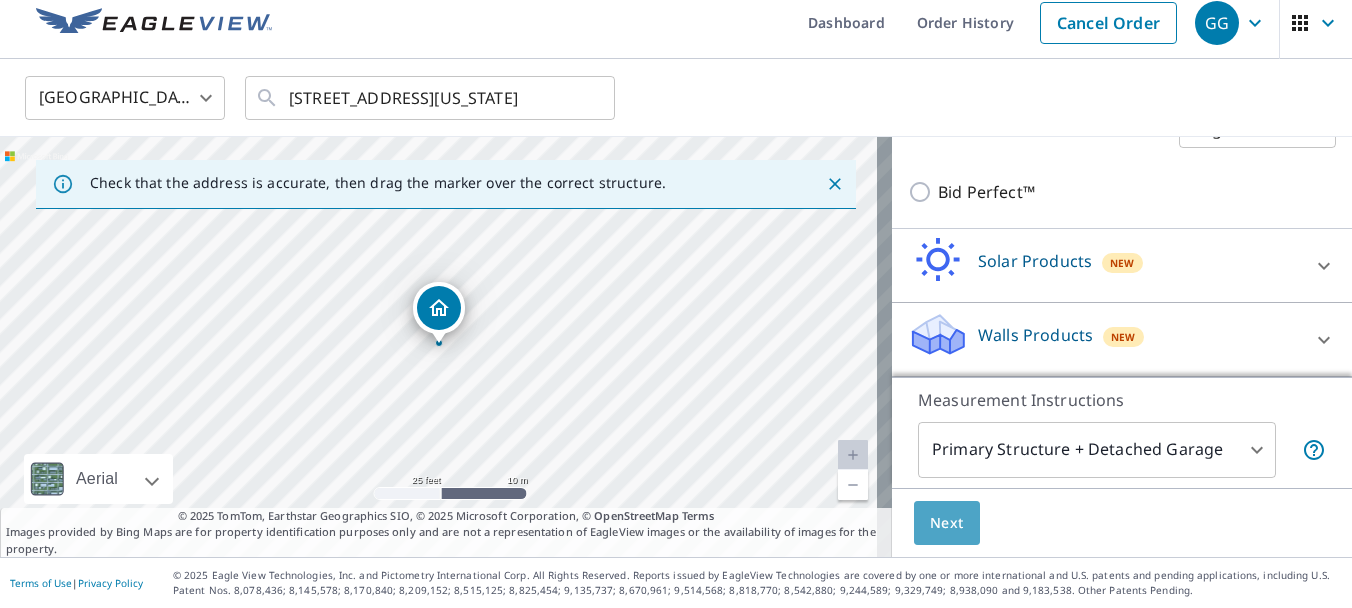 click on "Next" at bounding box center (947, 523) 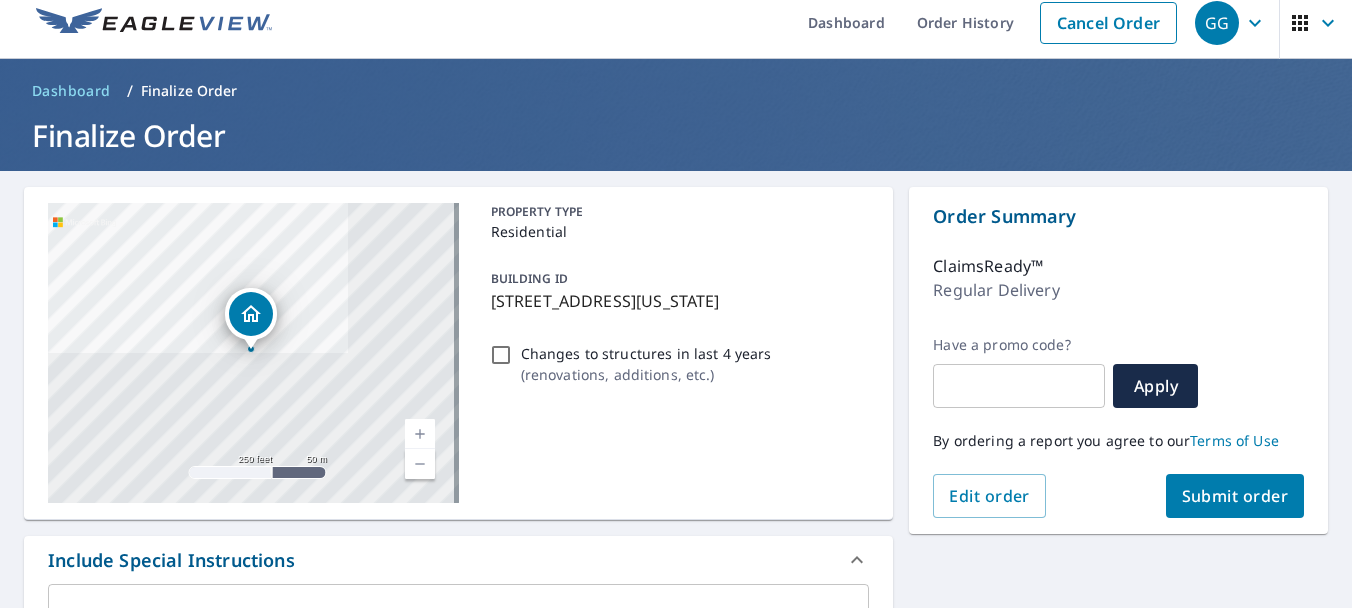 click on "Submit order" at bounding box center [1235, 496] 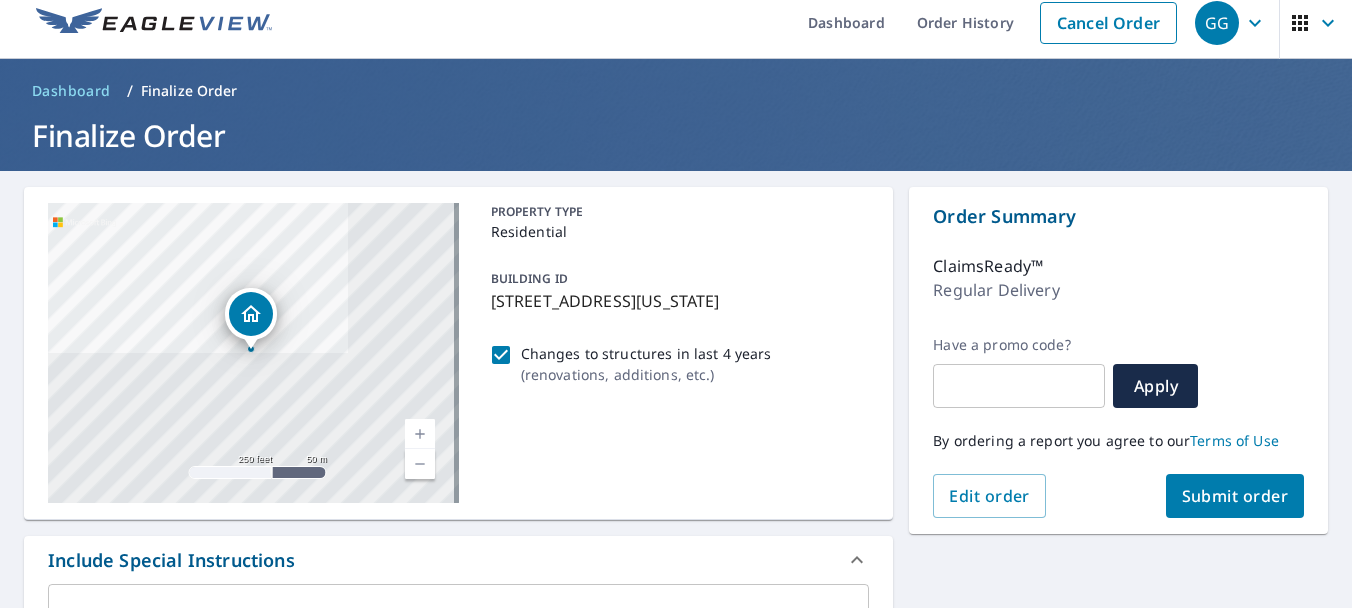 click on "Submit order" at bounding box center [1235, 496] 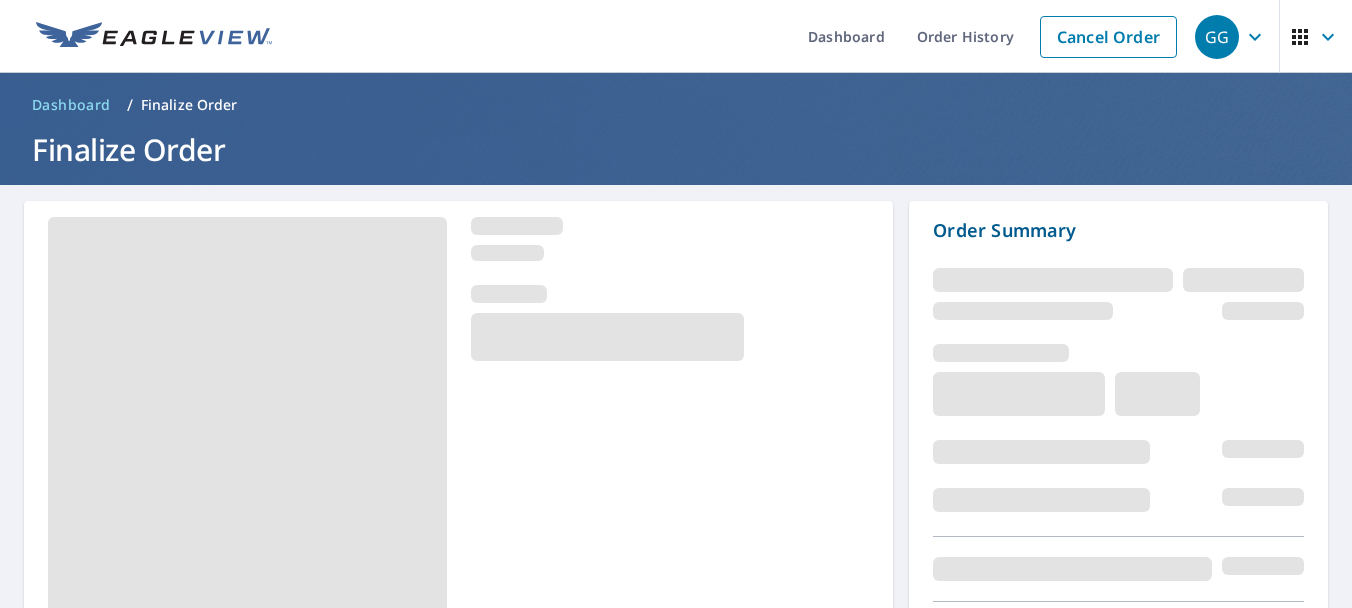 scroll, scrollTop: 0, scrollLeft: 0, axis: both 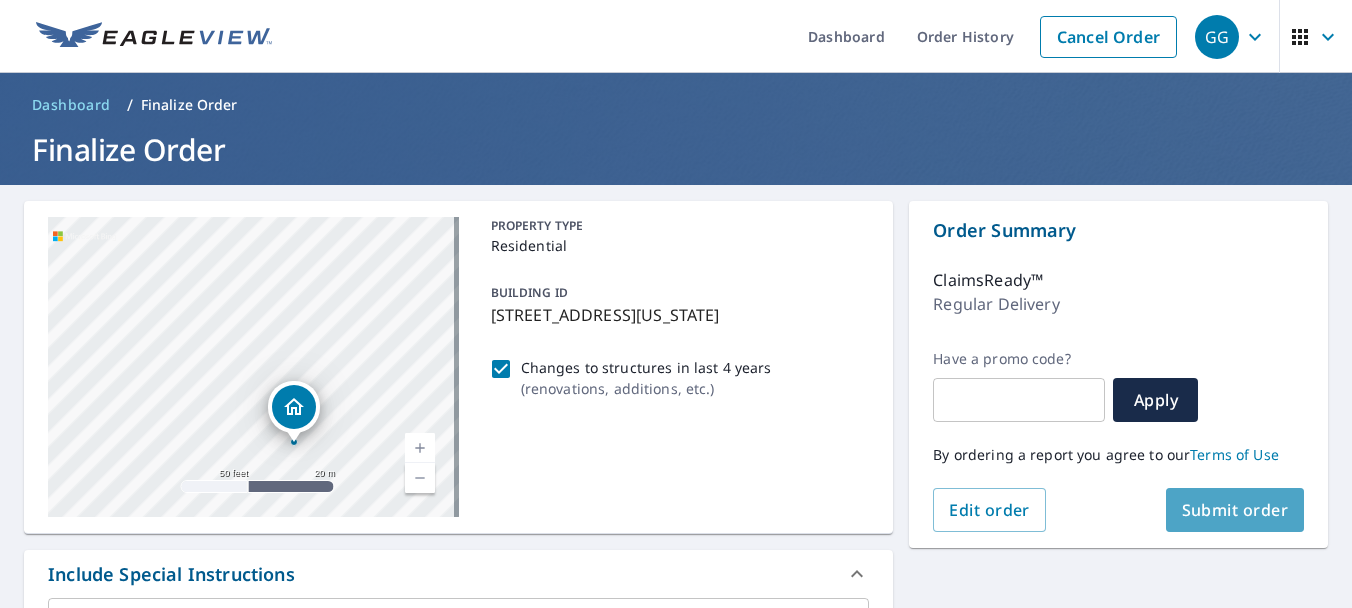 click on "Submit order" at bounding box center (1235, 510) 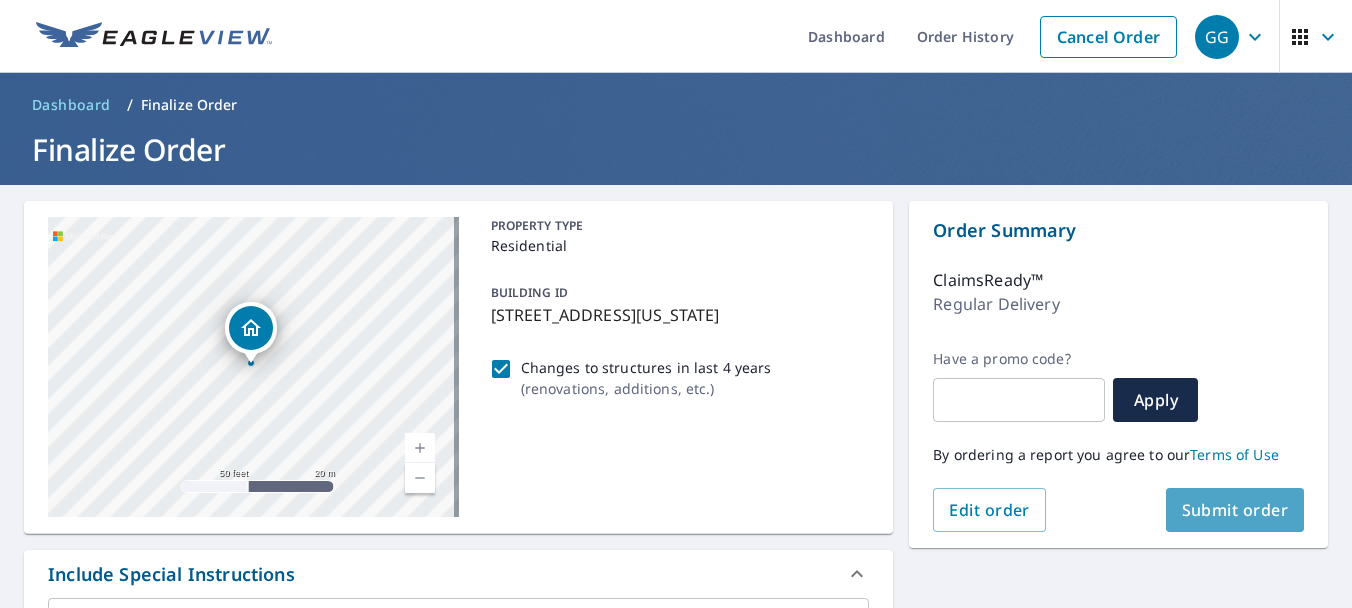 click on "Submit order" at bounding box center (1235, 510) 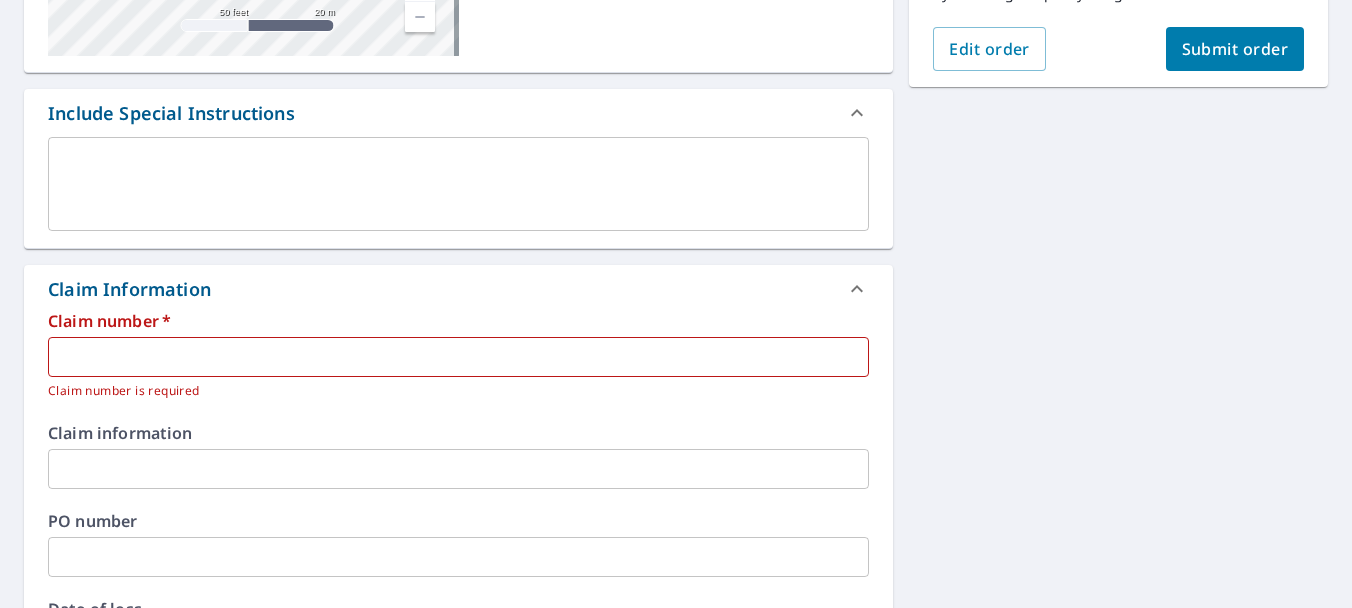 scroll, scrollTop: 453, scrollLeft: 0, axis: vertical 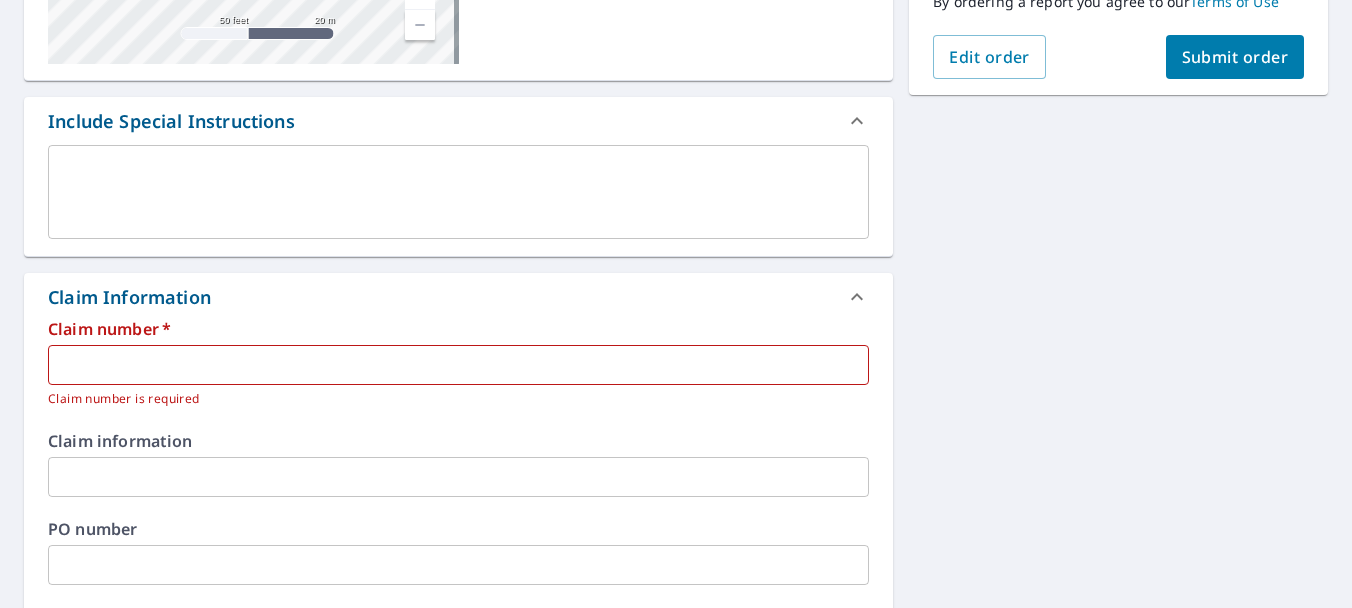 type 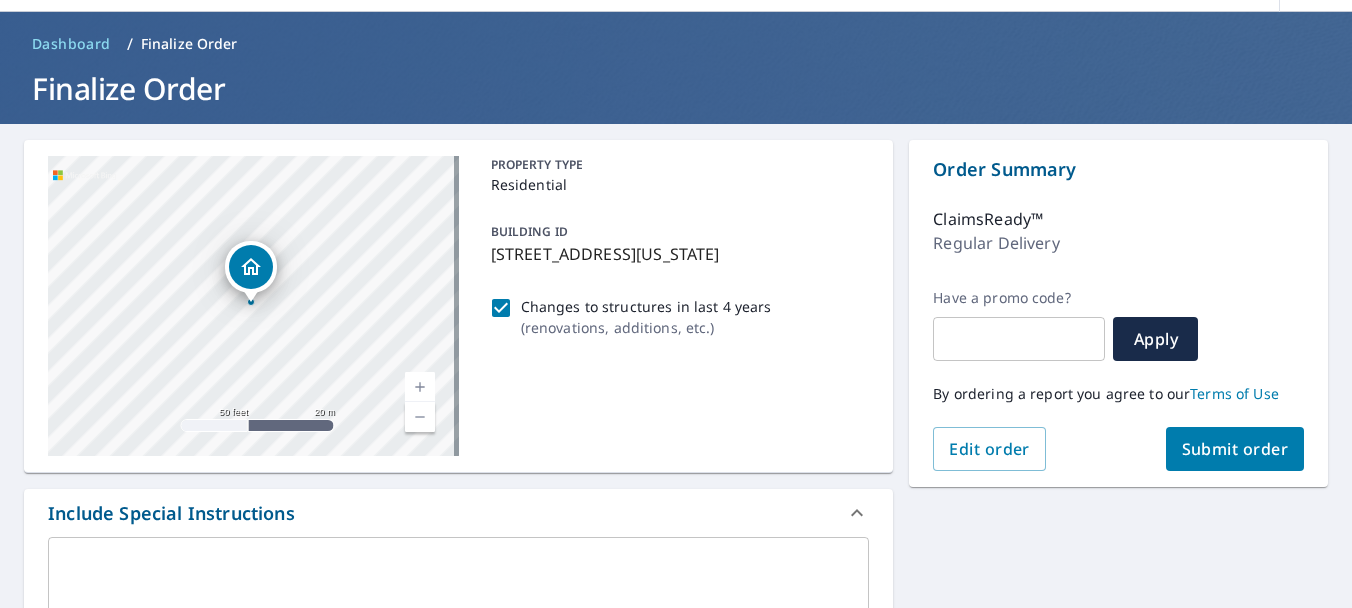 type on "0798514550" 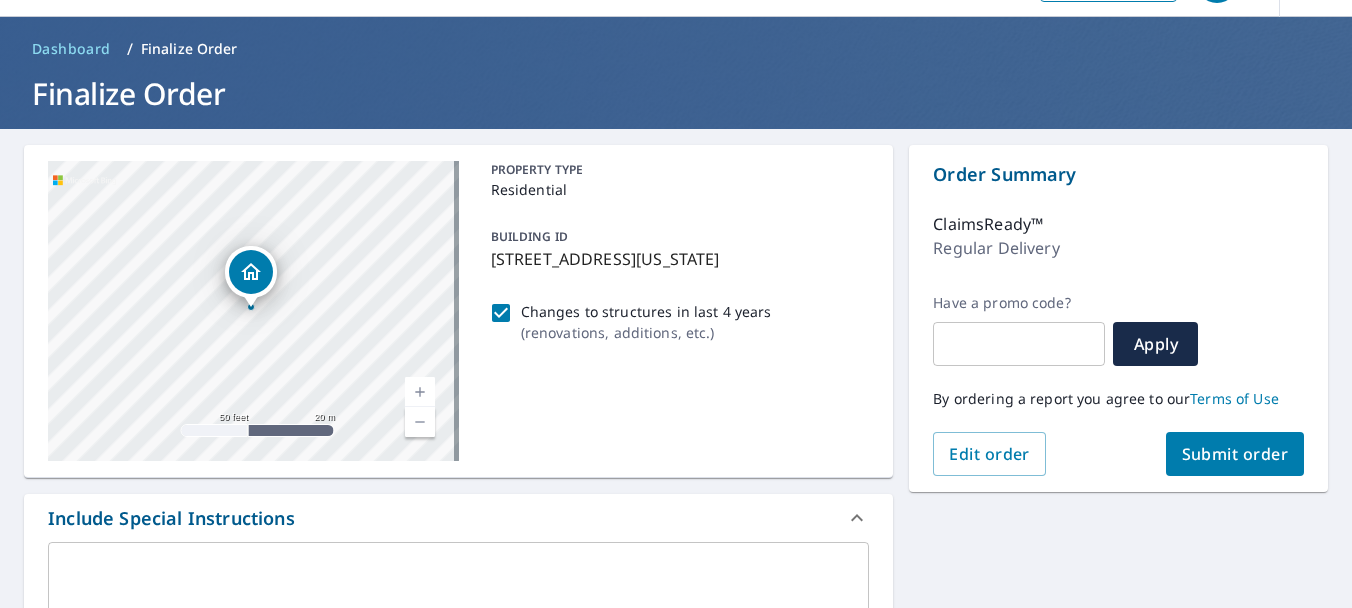 click on "By ordering a report you agree to our  Terms of Use" at bounding box center (1118, 399) 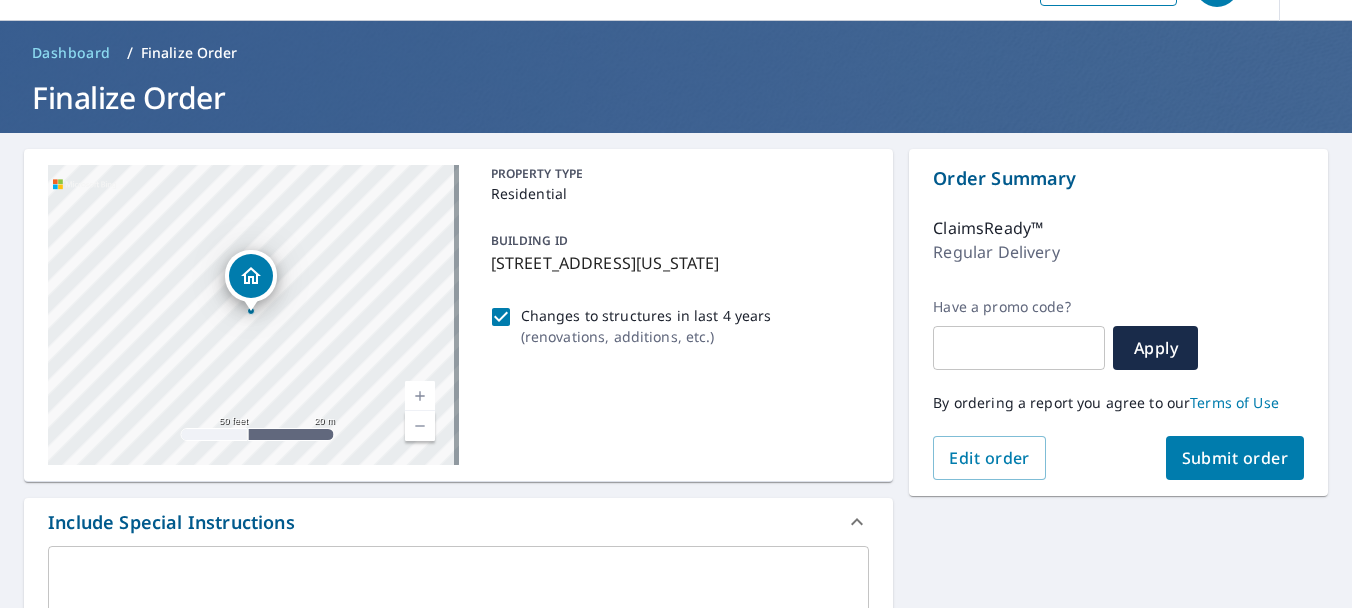 click on "Submit order" at bounding box center (1235, 458) 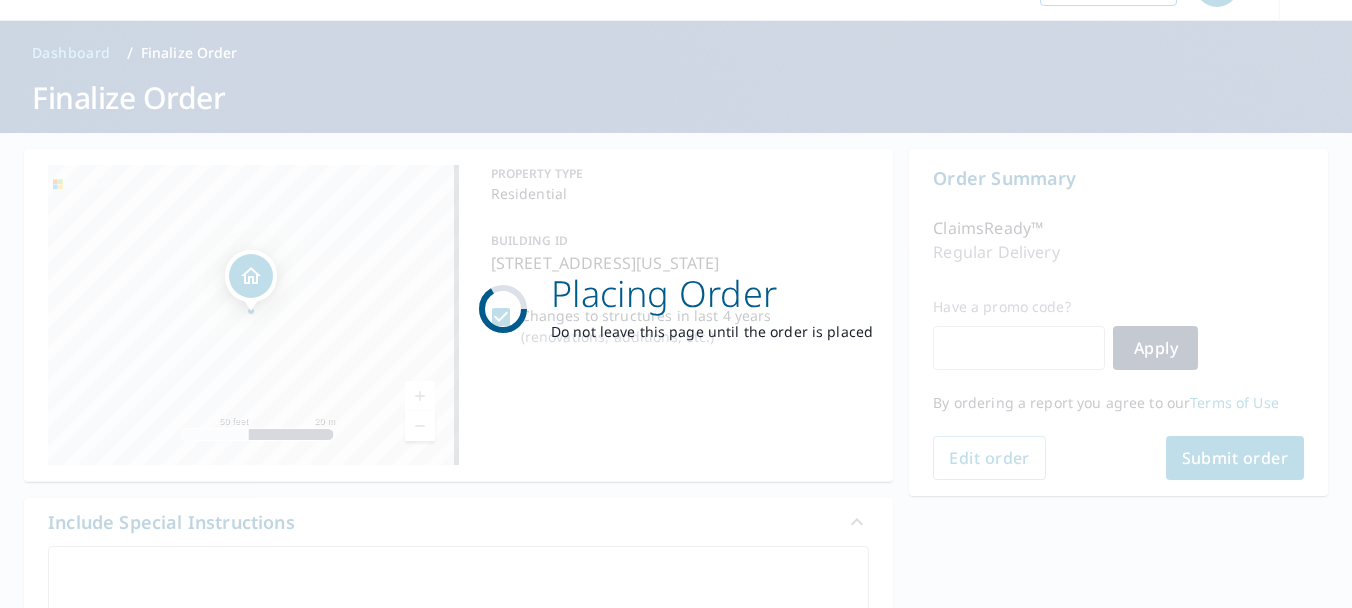 scroll, scrollTop: 51, scrollLeft: 0, axis: vertical 